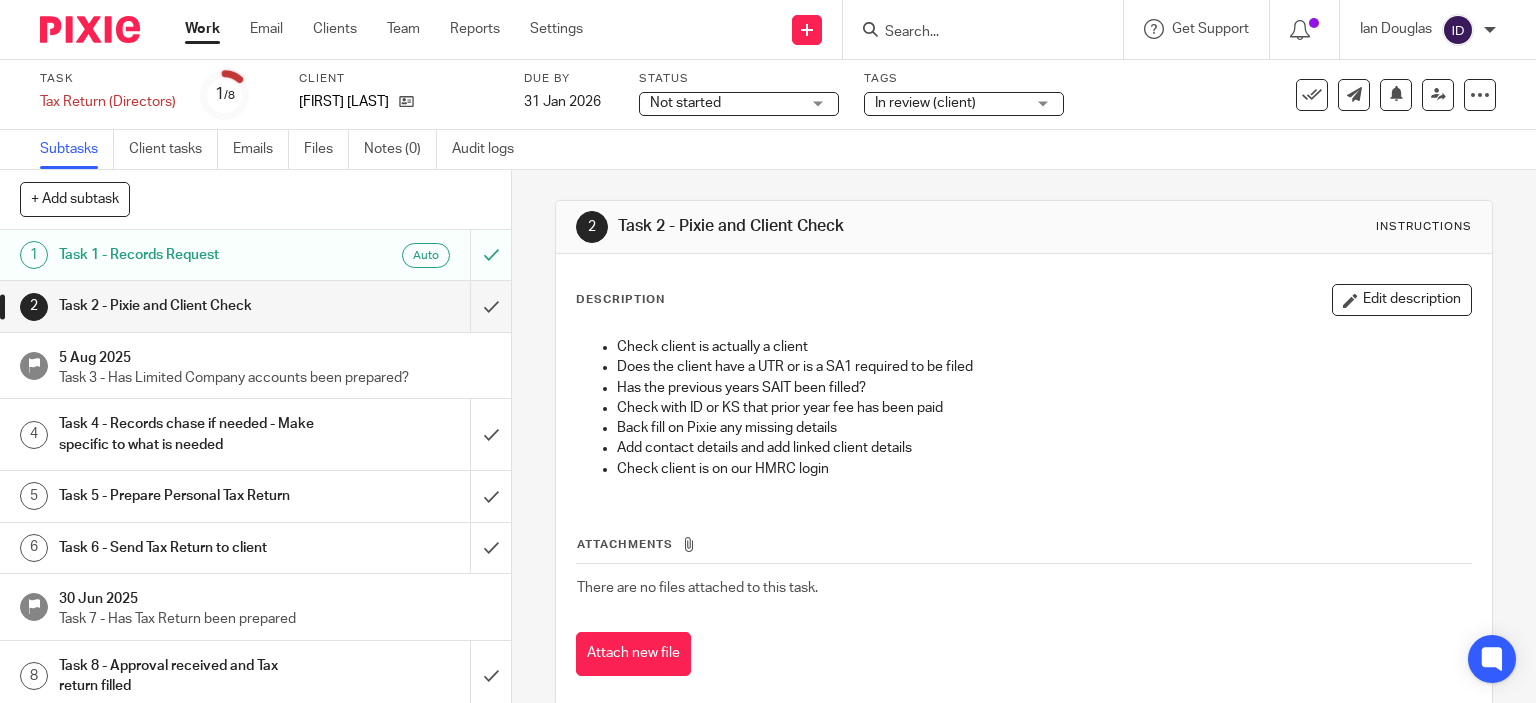 scroll, scrollTop: 0, scrollLeft: 0, axis: both 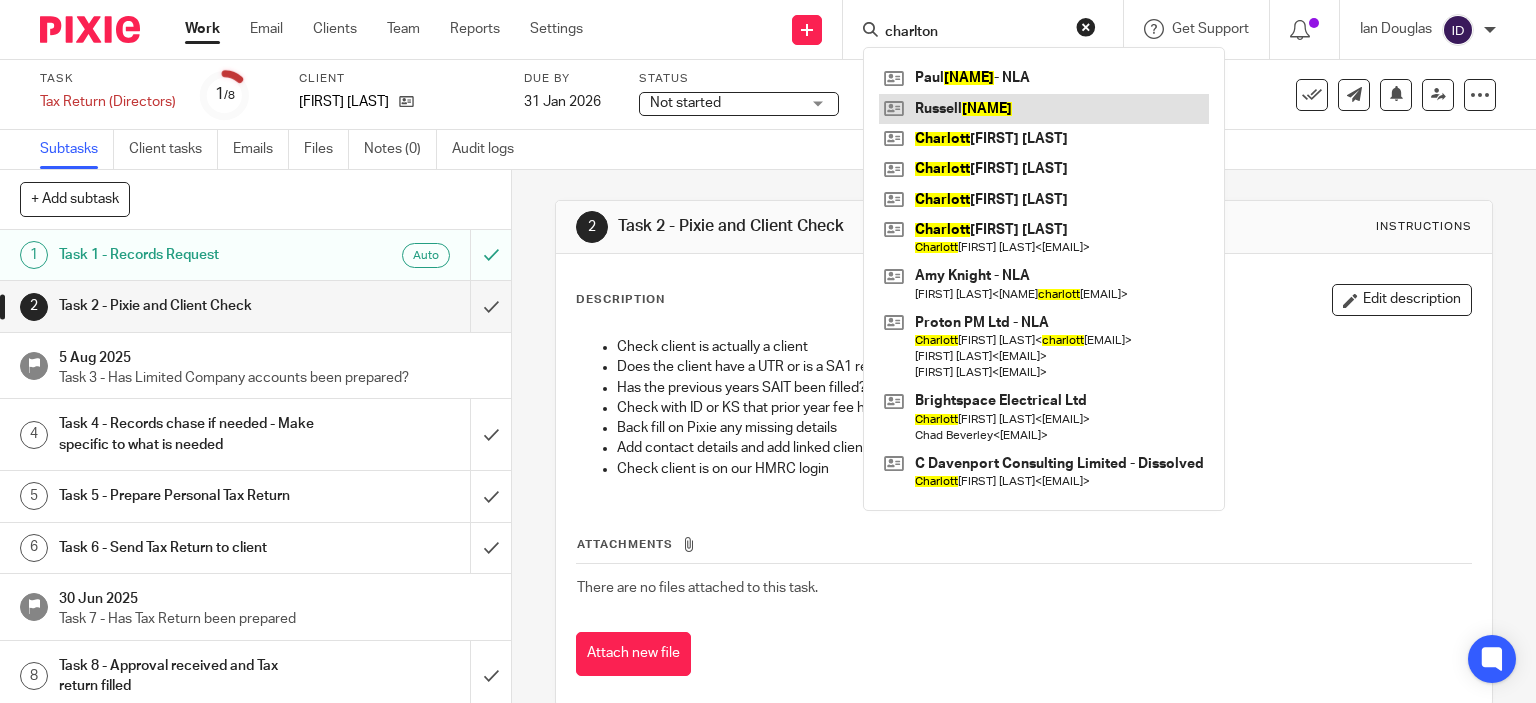 type on "charlton" 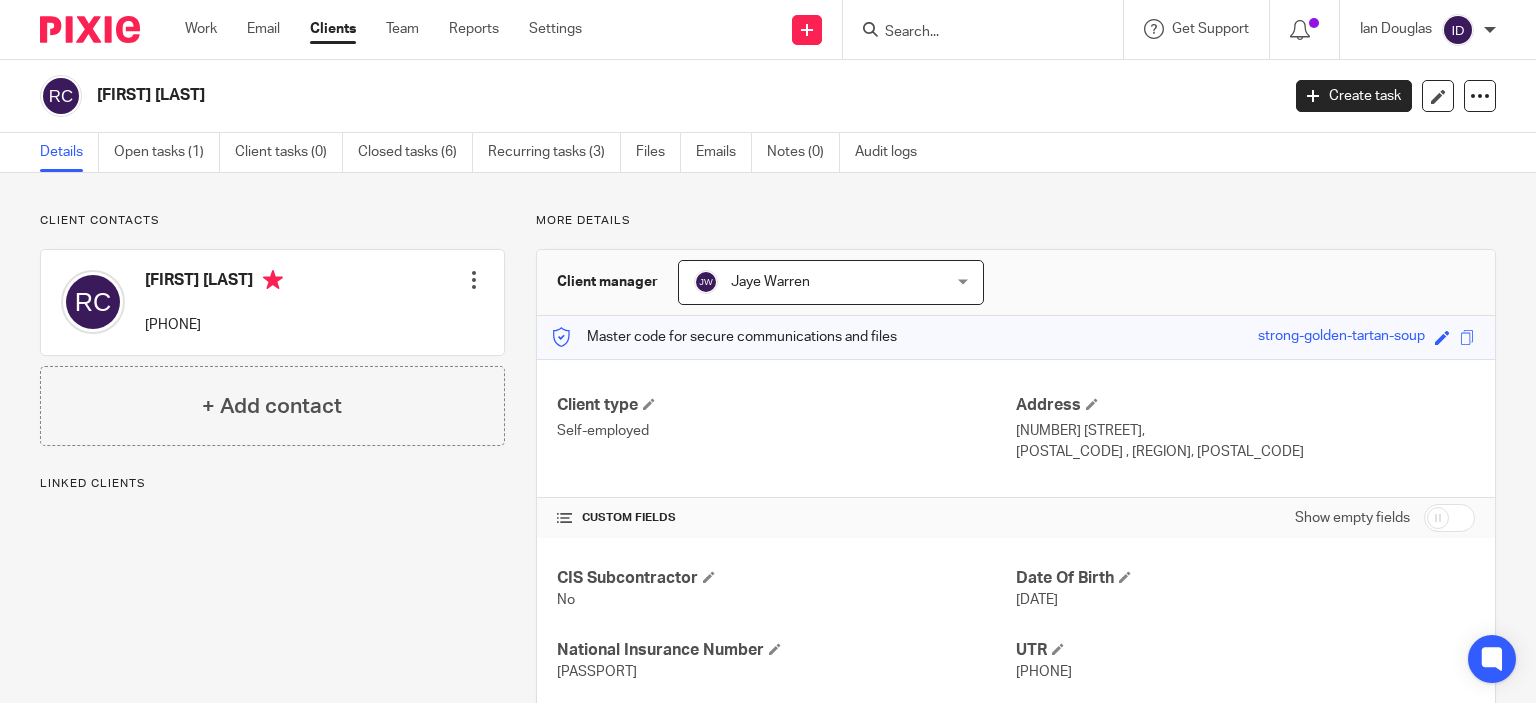 scroll, scrollTop: 0, scrollLeft: 0, axis: both 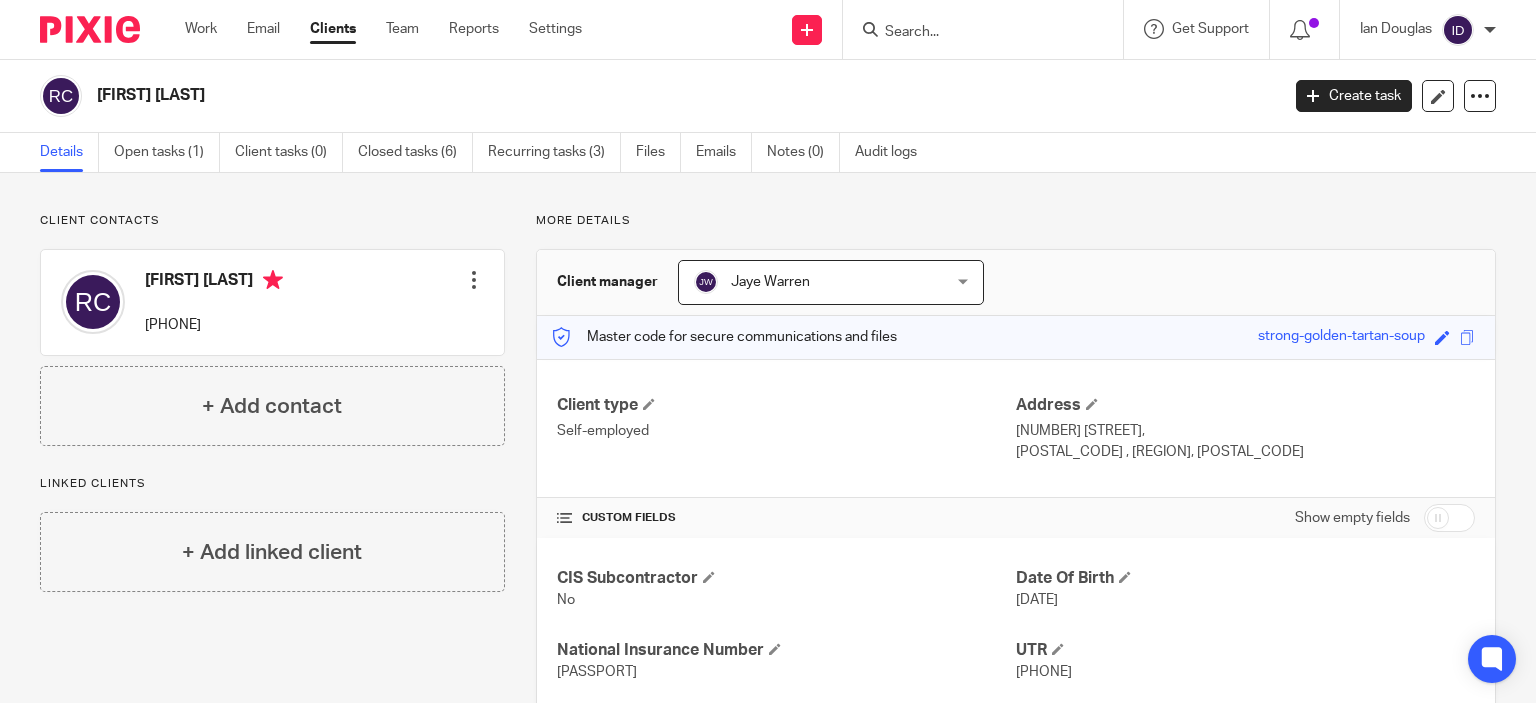 click on "Jaye Warren" at bounding box center (770, 282) 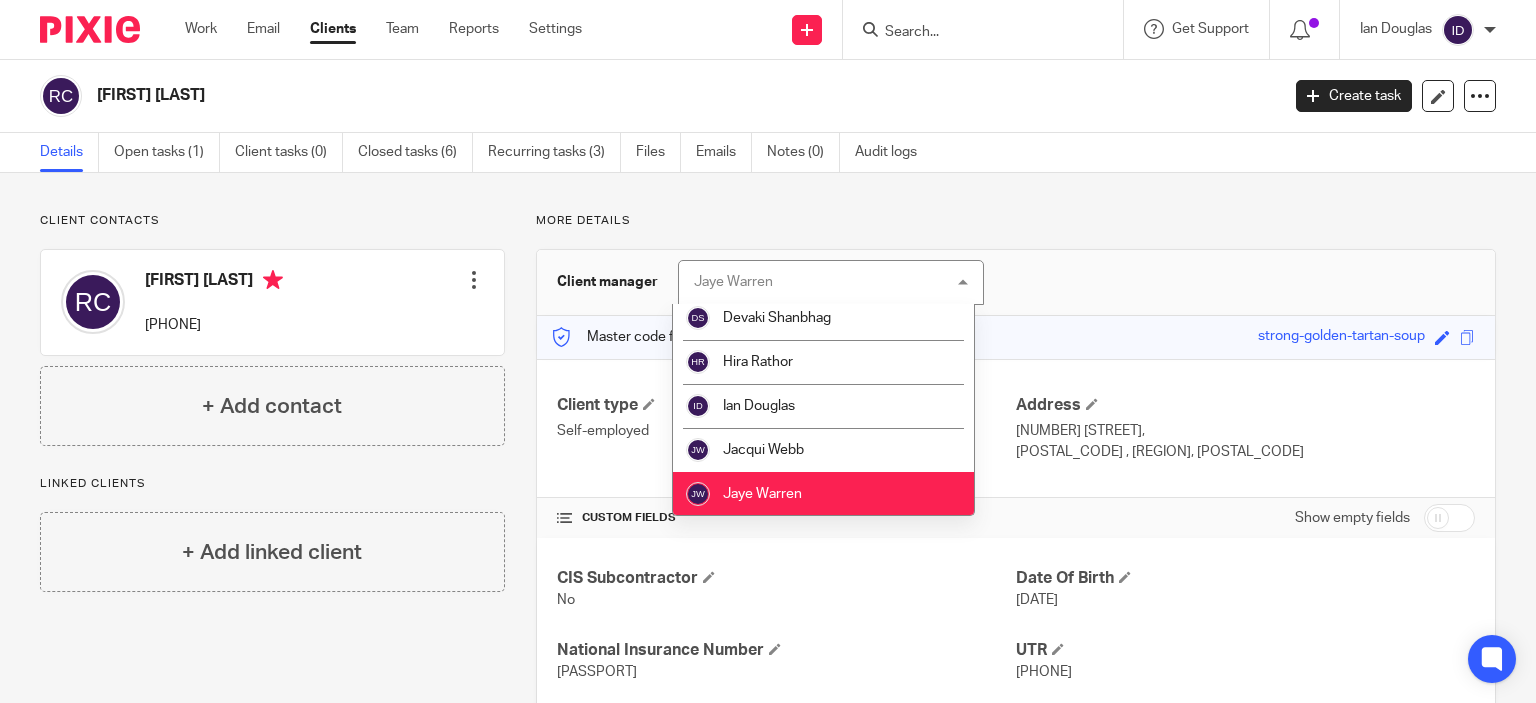 scroll, scrollTop: 368, scrollLeft: 0, axis: vertical 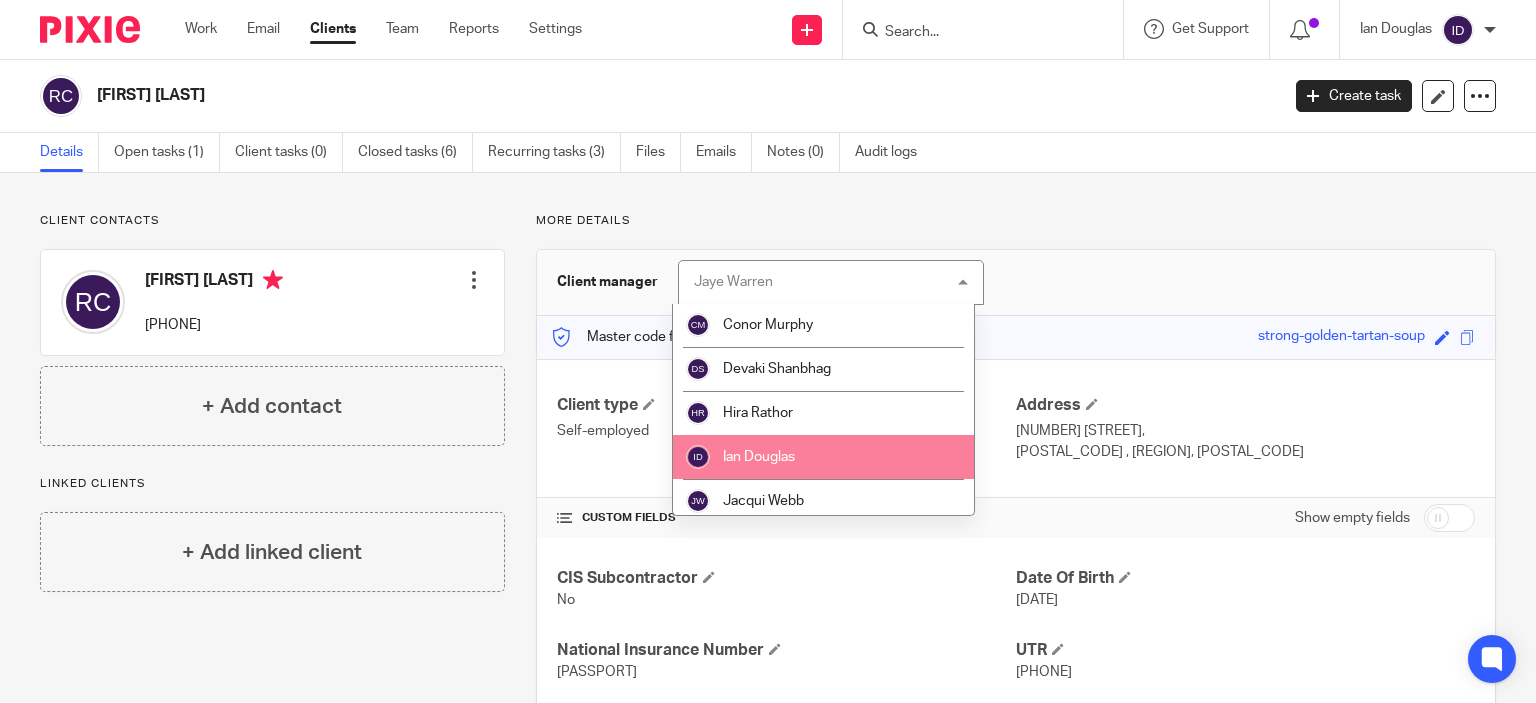 click on "Ian Douglas" at bounding box center (823, 457) 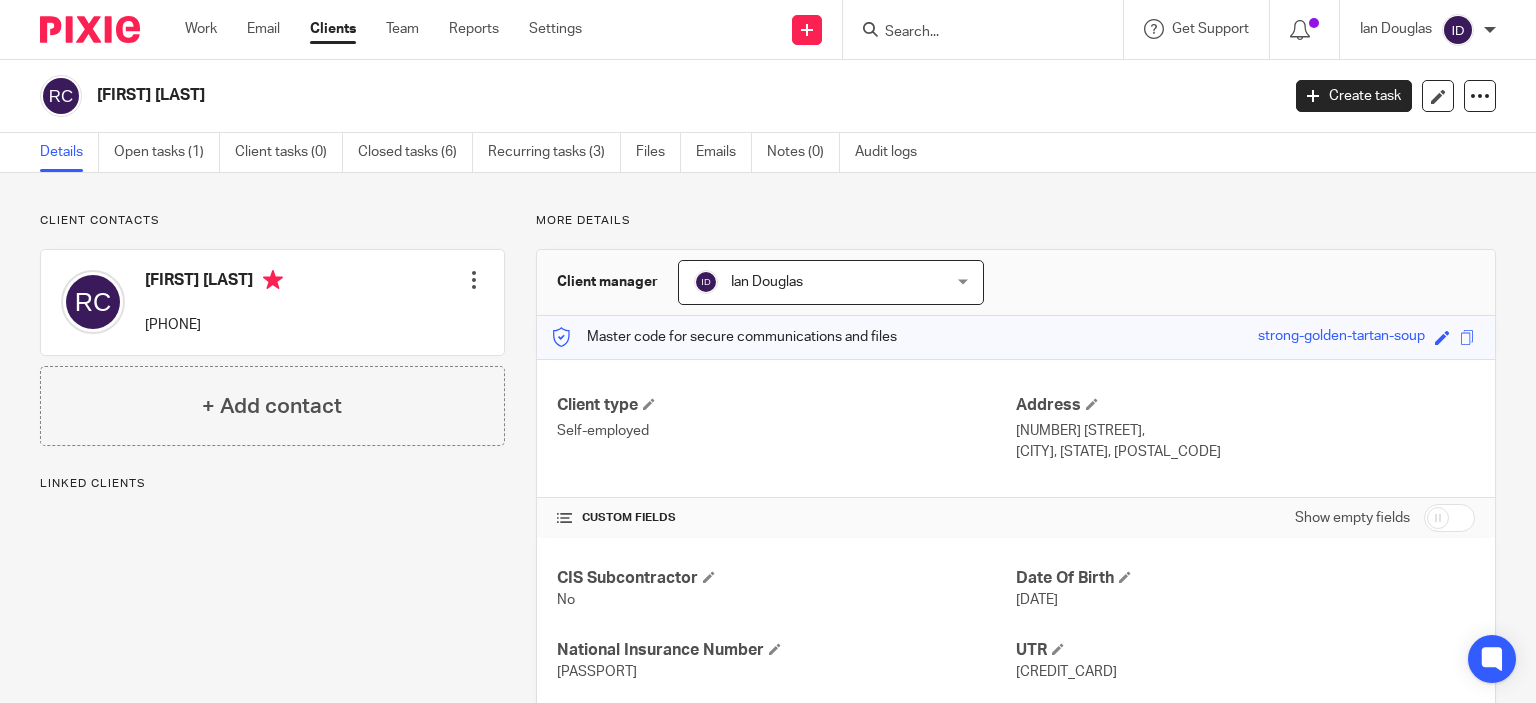 scroll, scrollTop: 0, scrollLeft: 0, axis: both 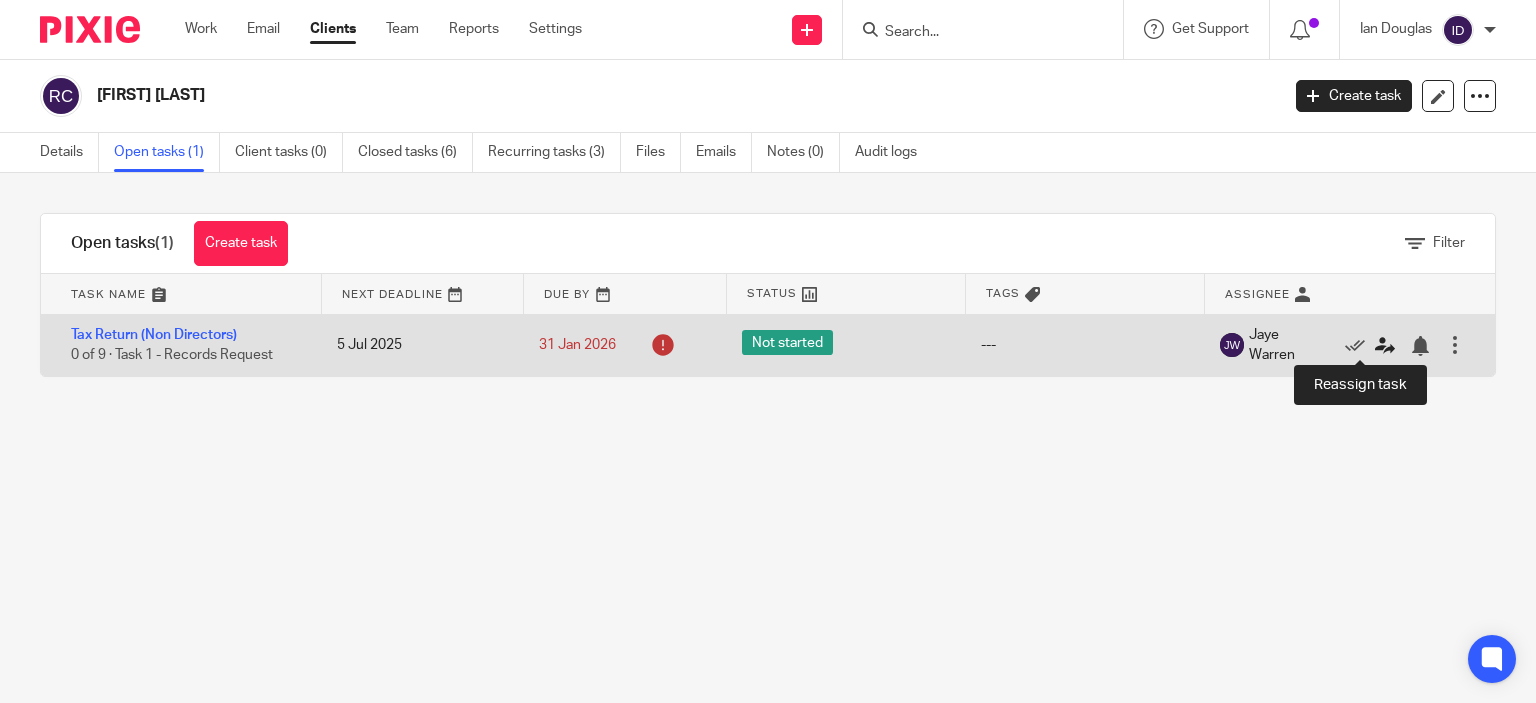 click at bounding box center [1385, 346] 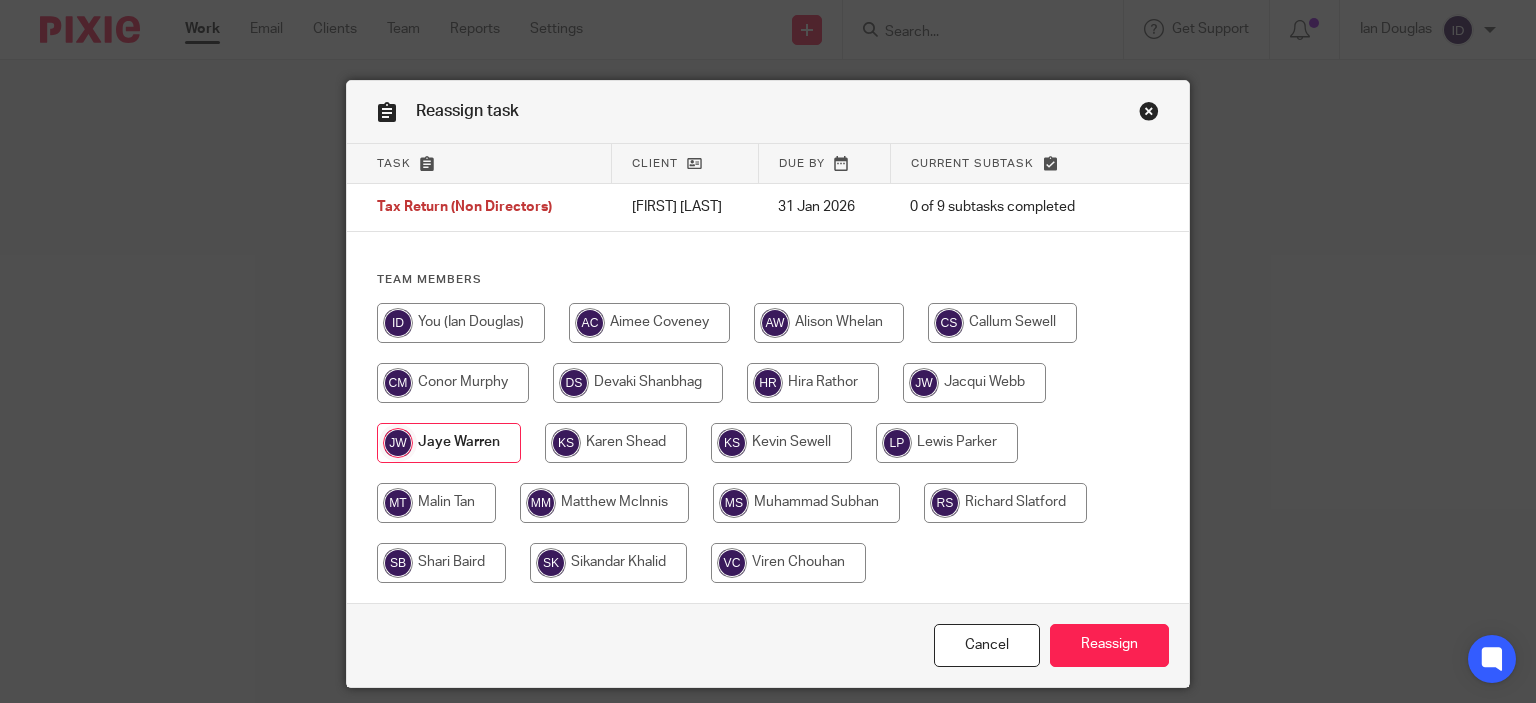 scroll, scrollTop: 0, scrollLeft: 0, axis: both 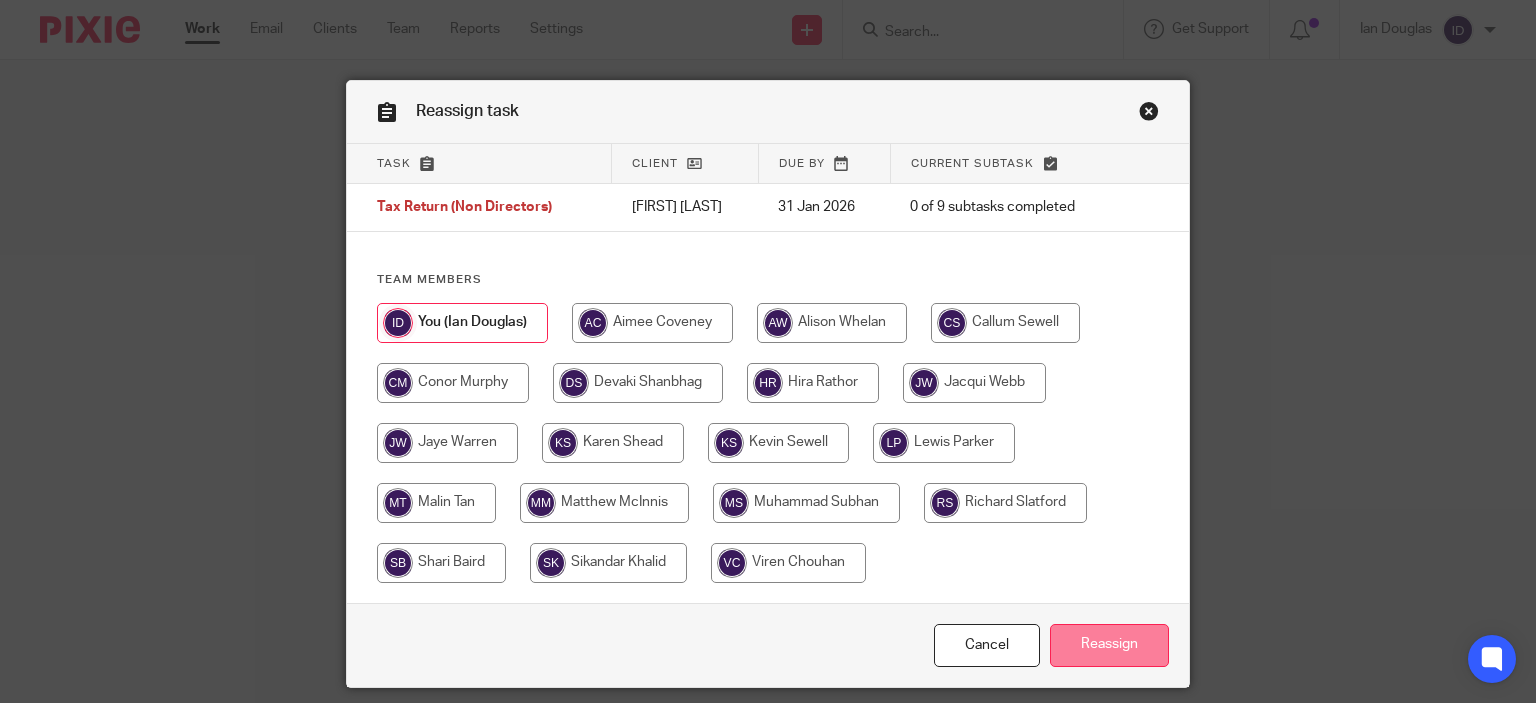 click on "Reassign" at bounding box center [1109, 645] 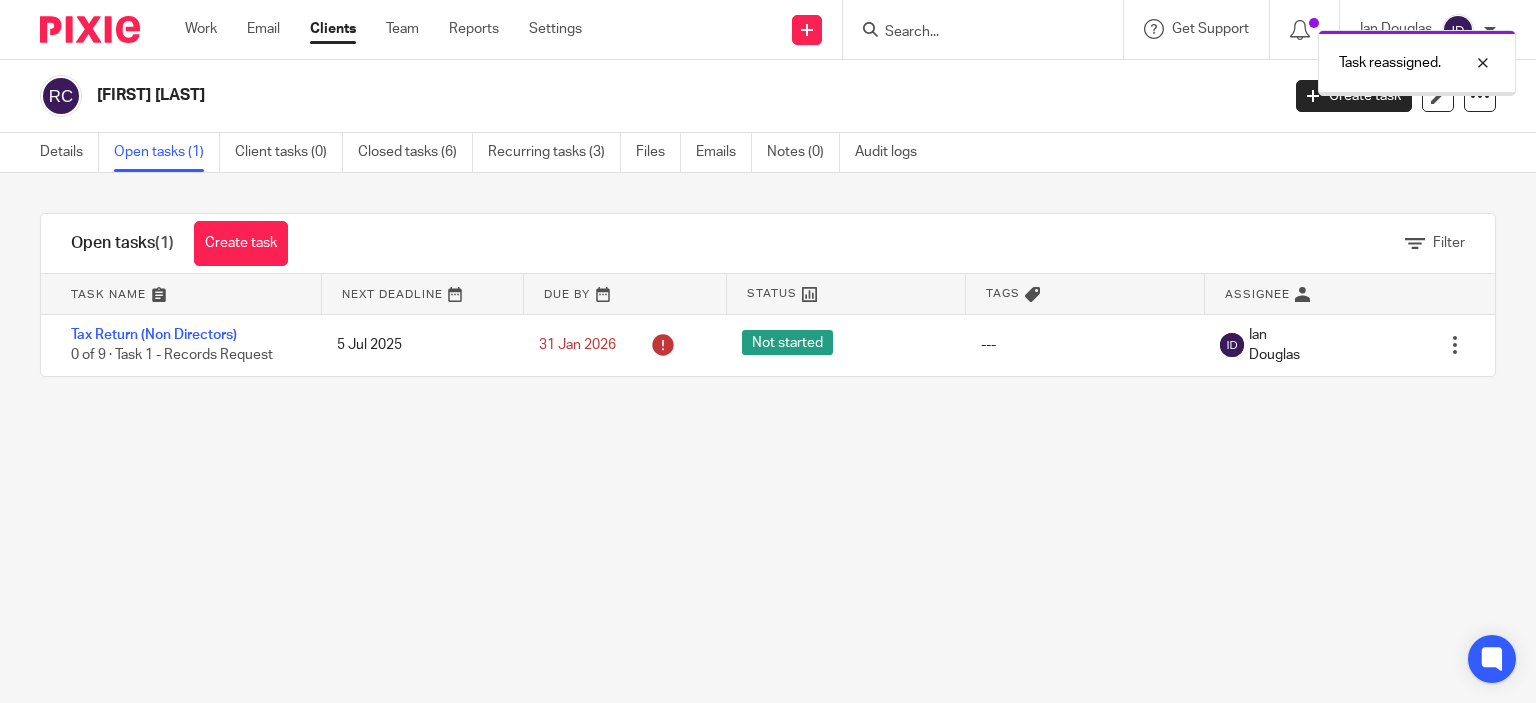 scroll, scrollTop: 0, scrollLeft: 0, axis: both 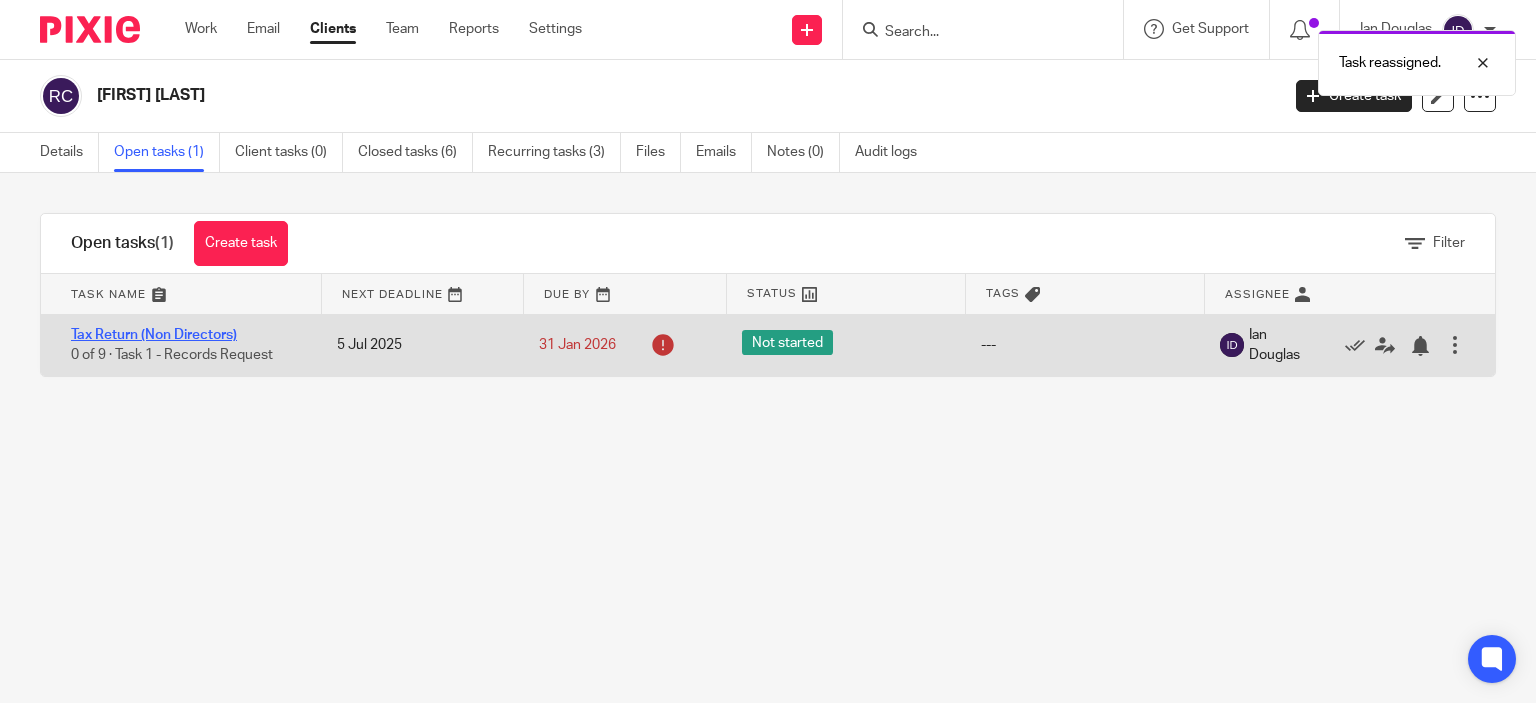 click on "Tax Return (Non Directors)" at bounding box center [154, 335] 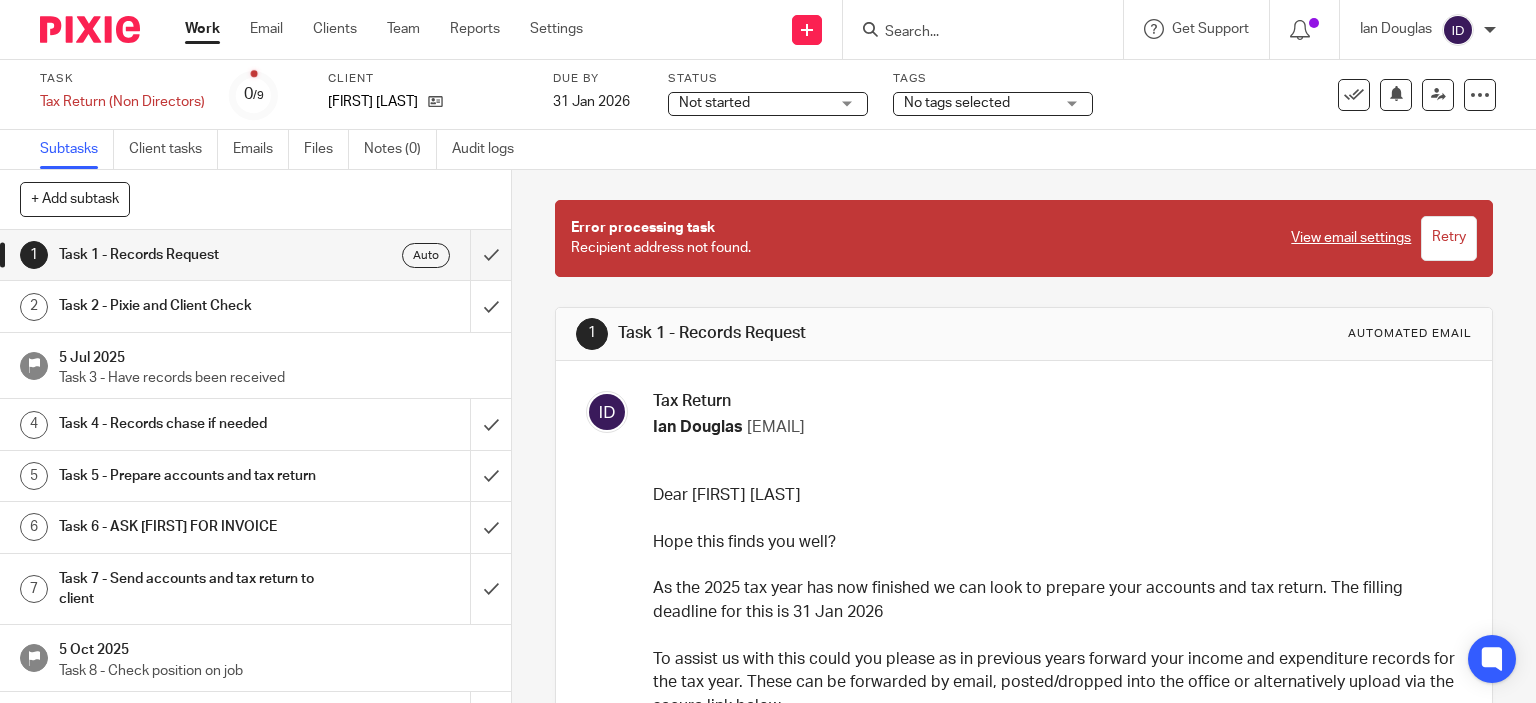 scroll, scrollTop: 0, scrollLeft: 0, axis: both 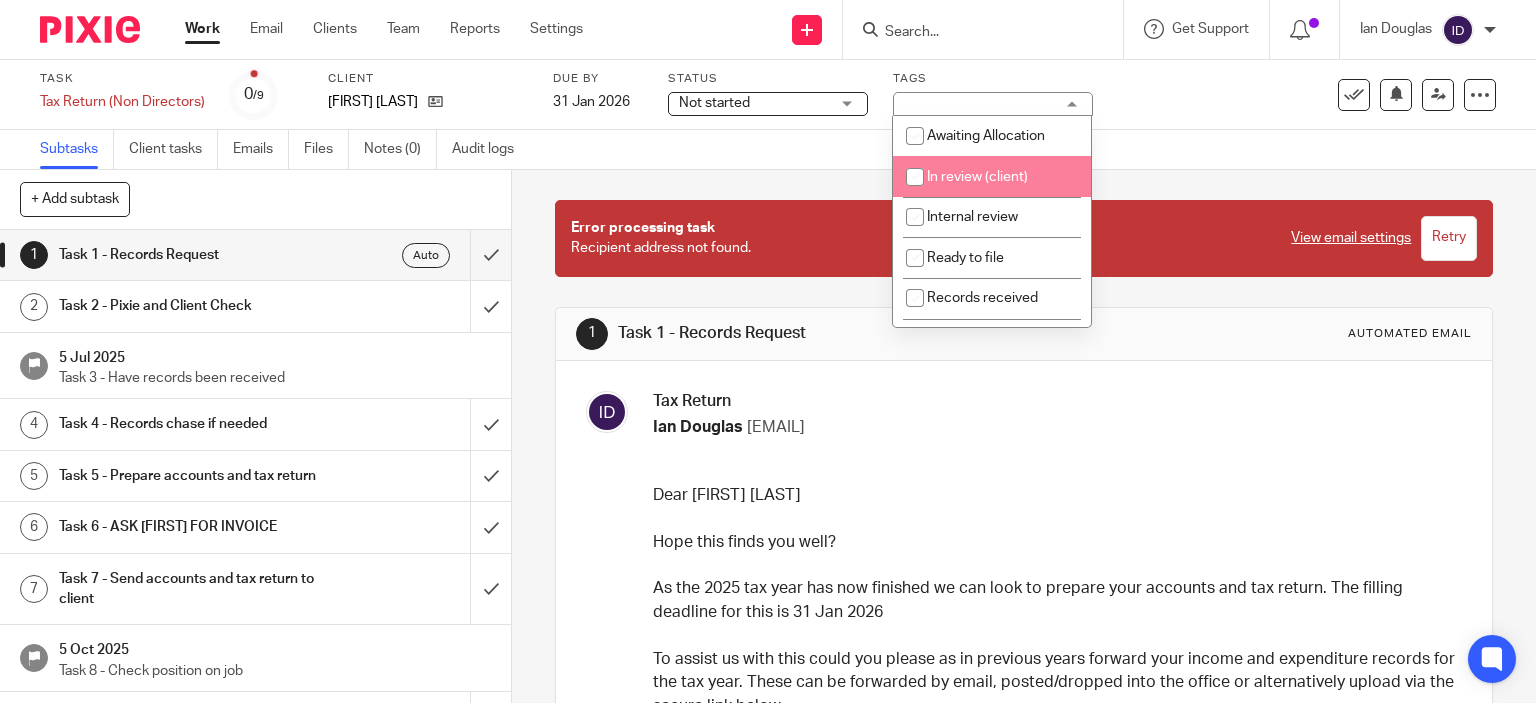 click on "In review (client)" at bounding box center [977, 177] 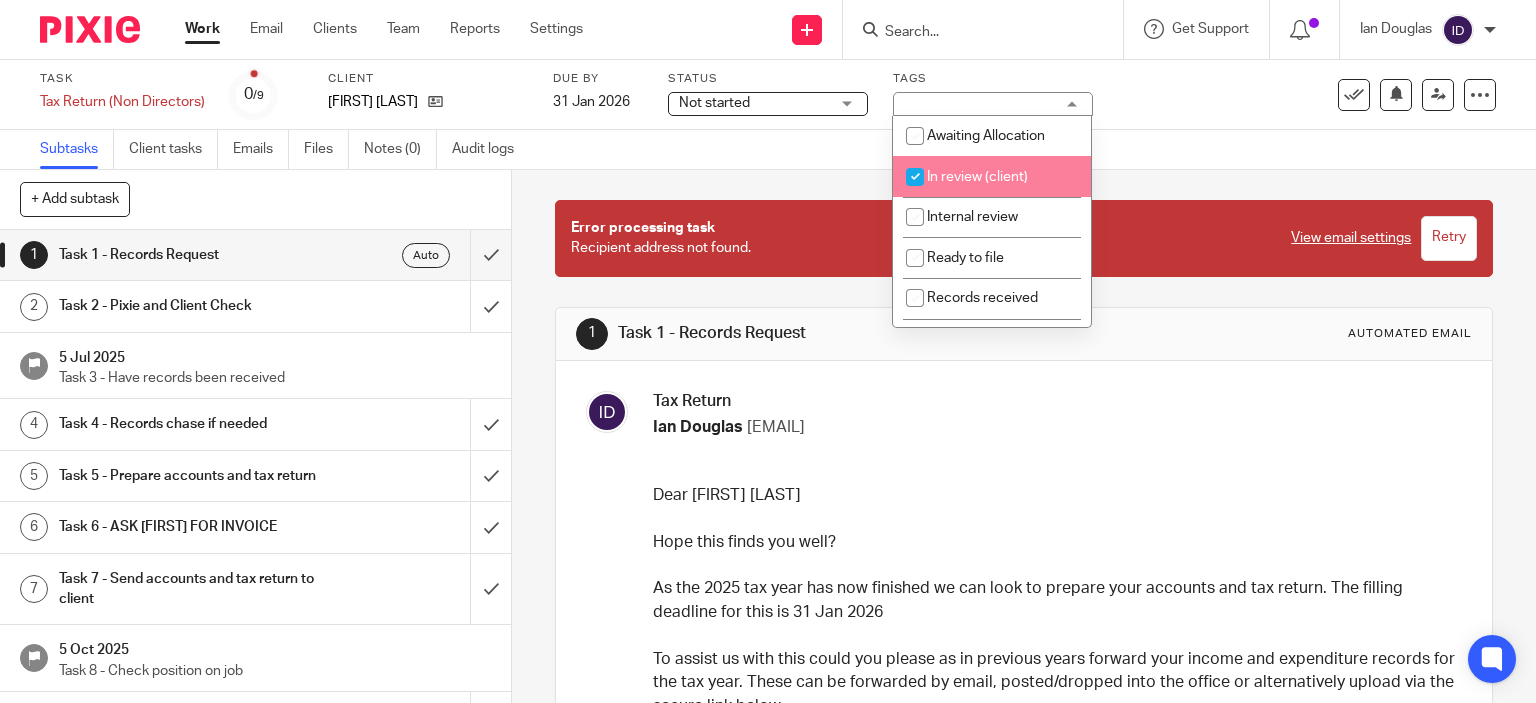 checkbox on "true" 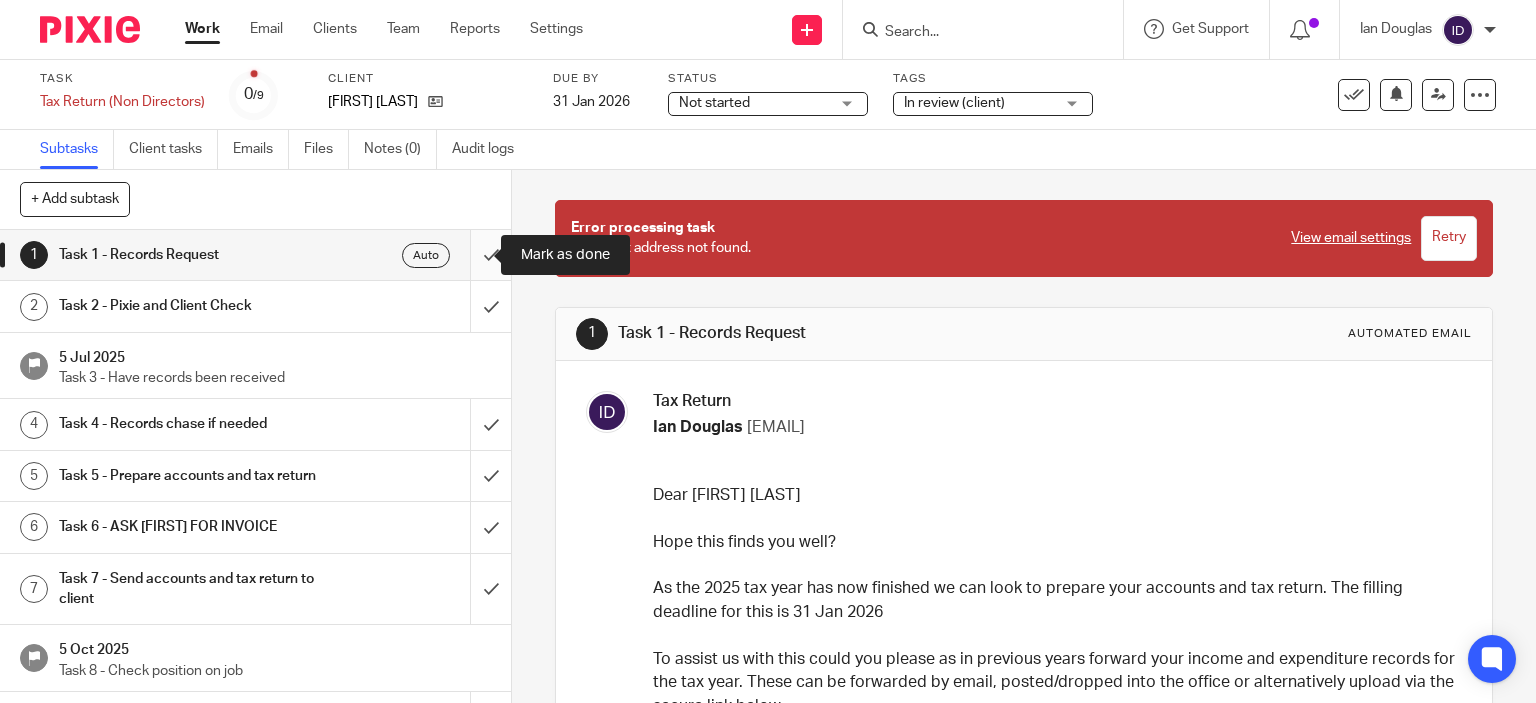 click at bounding box center (255, 255) 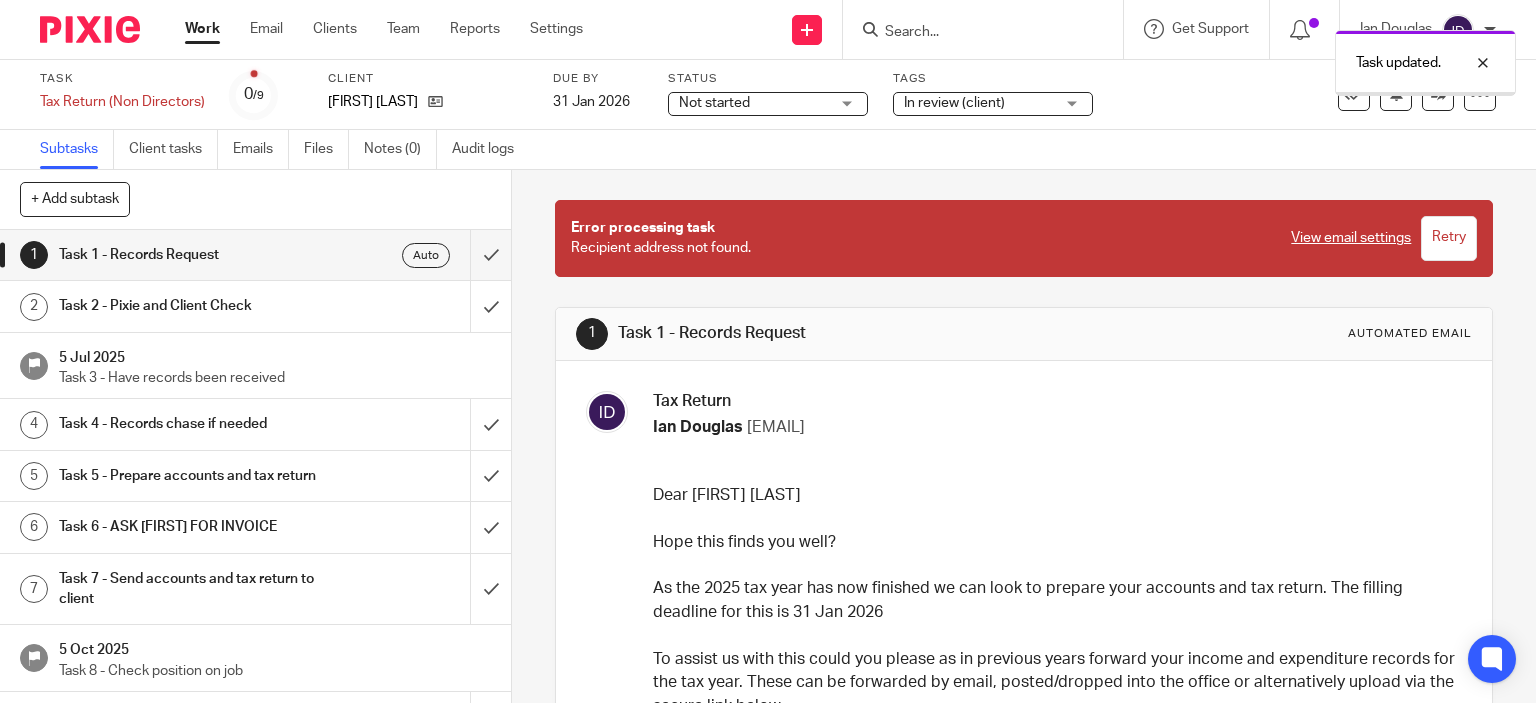 scroll, scrollTop: 0, scrollLeft: 0, axis: both 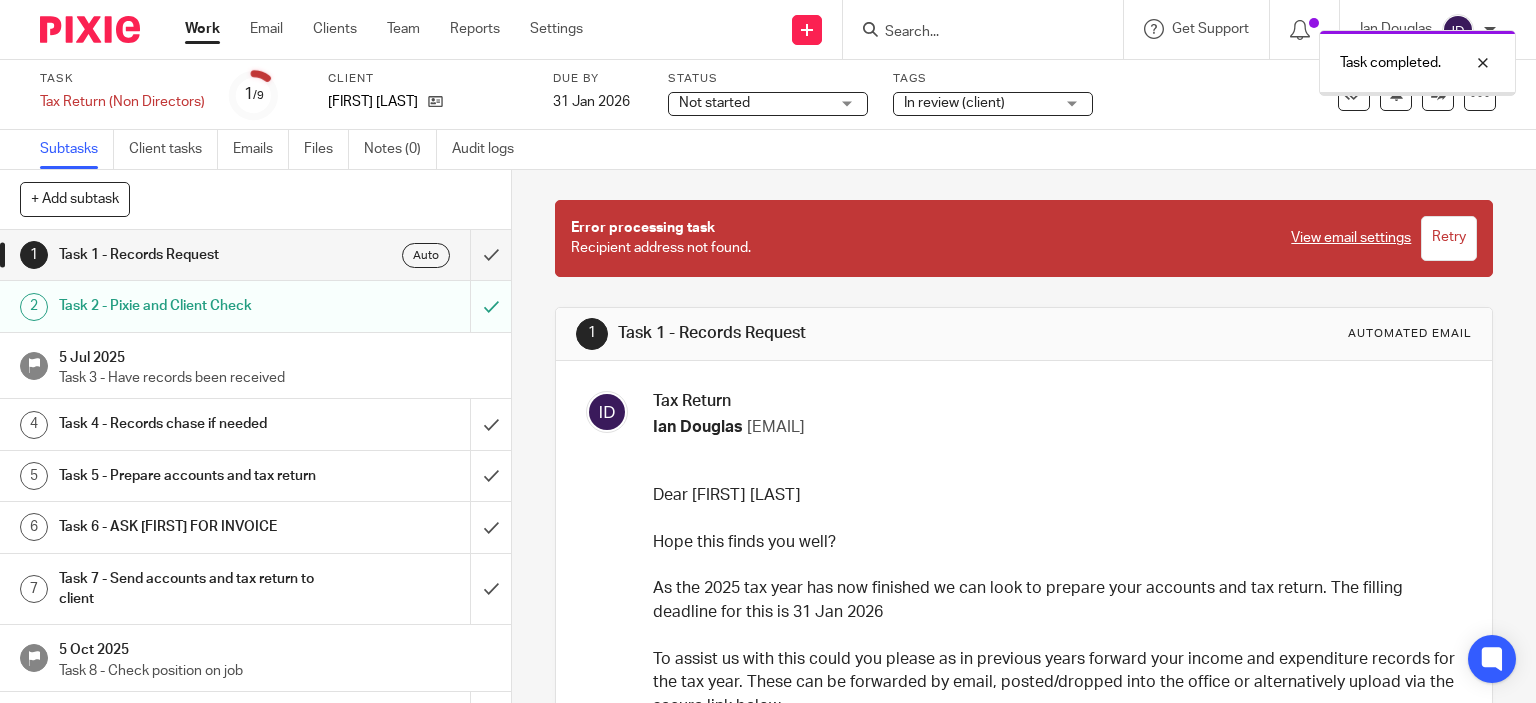 click at bounding box center (255, 424) 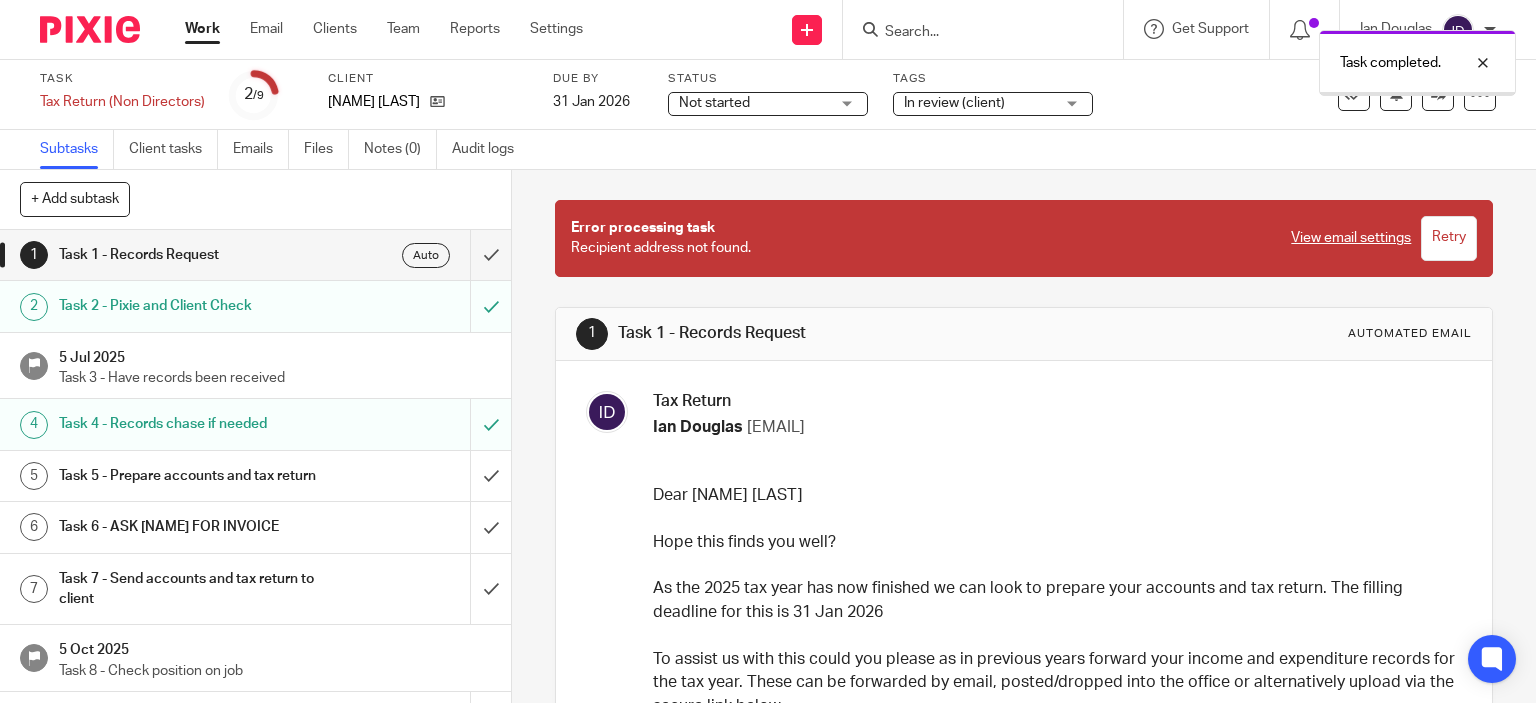 scroll, scrollTop: 0, scrollLeft: 0, axis: both 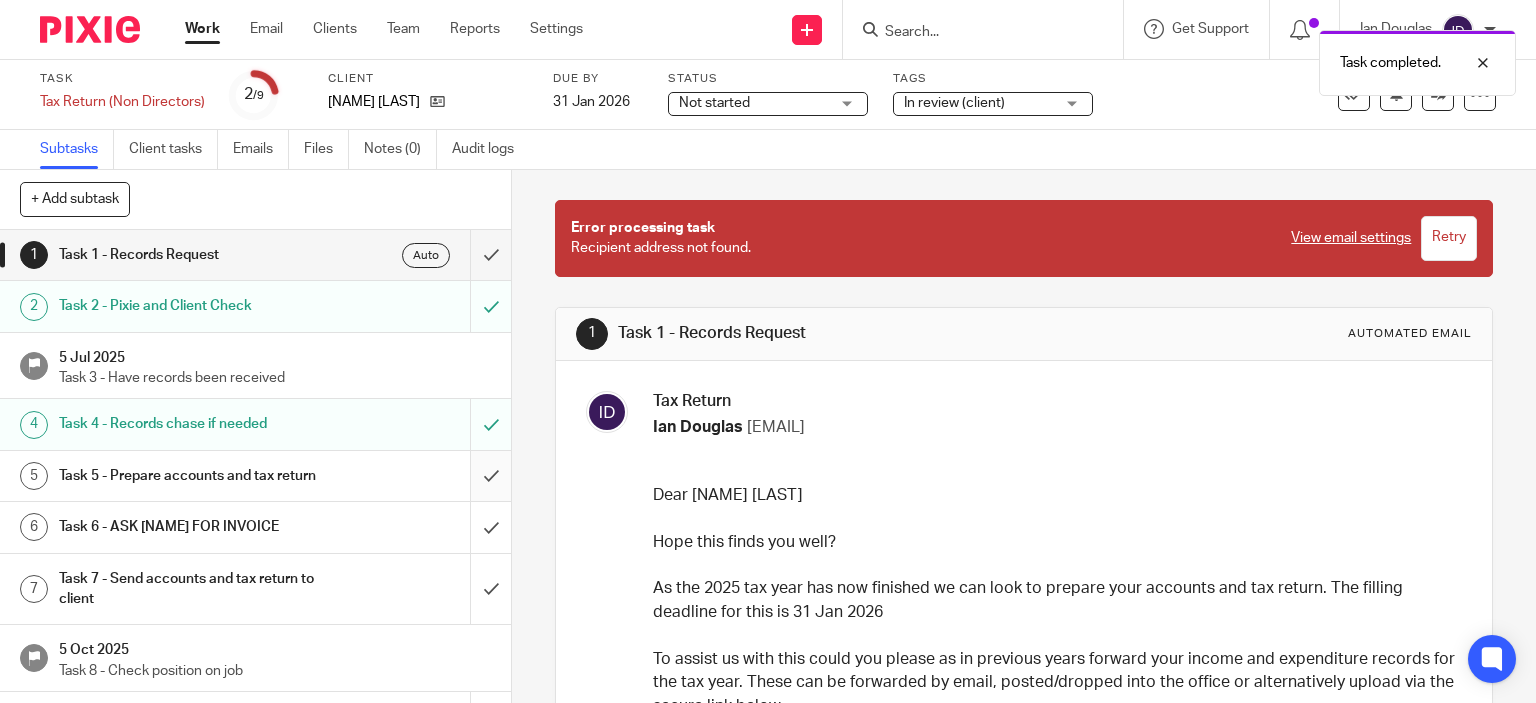 click at bounding box center (255, 476) 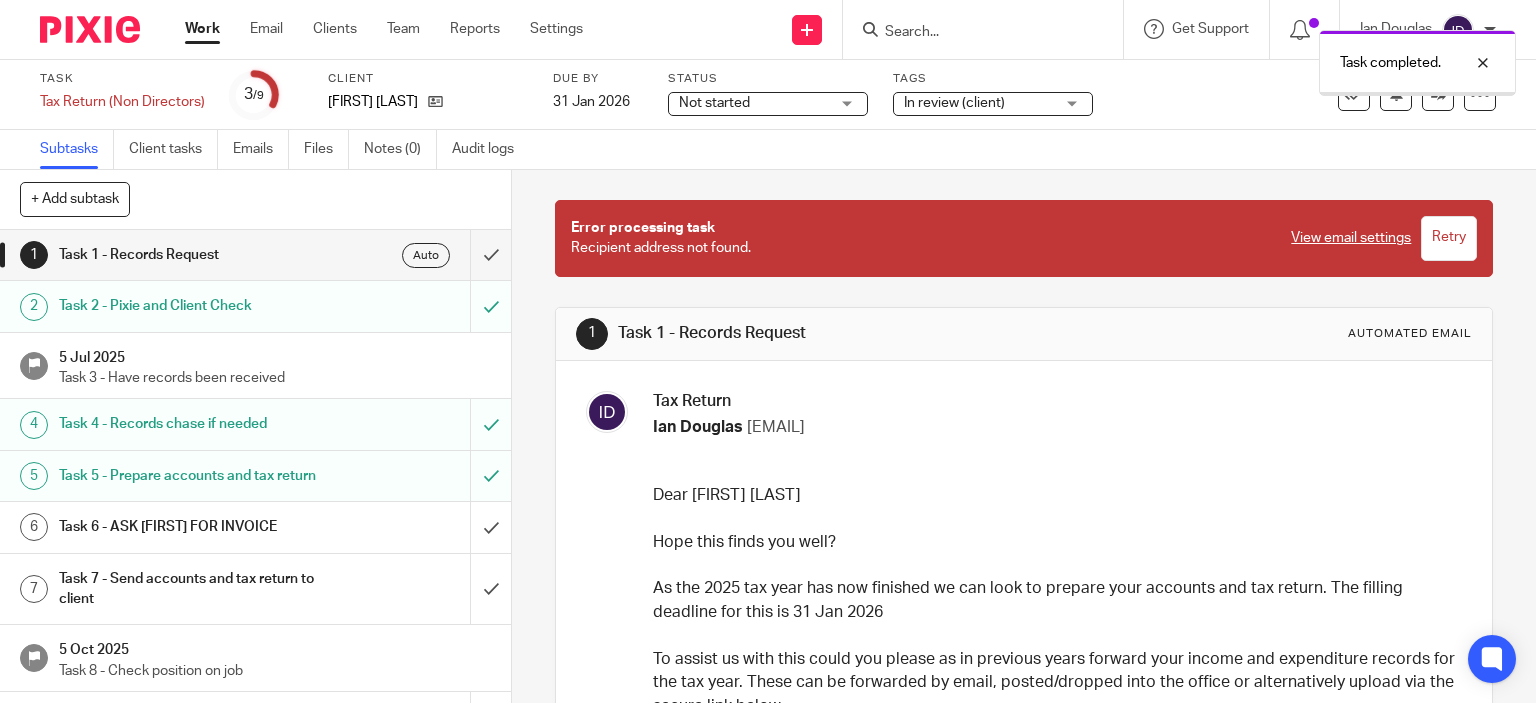 scroll, scrollTop: 0, scrollLeft: 0, axis: both 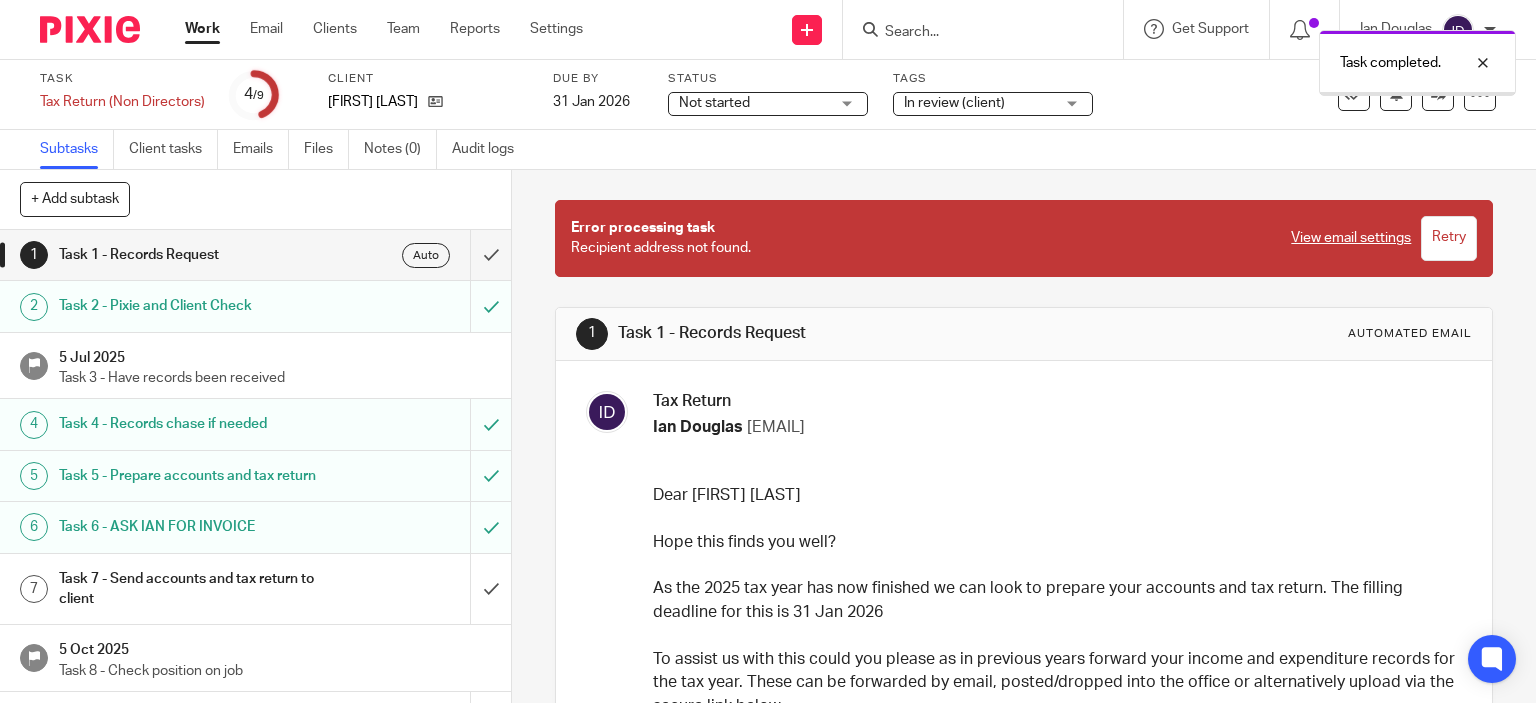 click at bounding box center [255, 589] 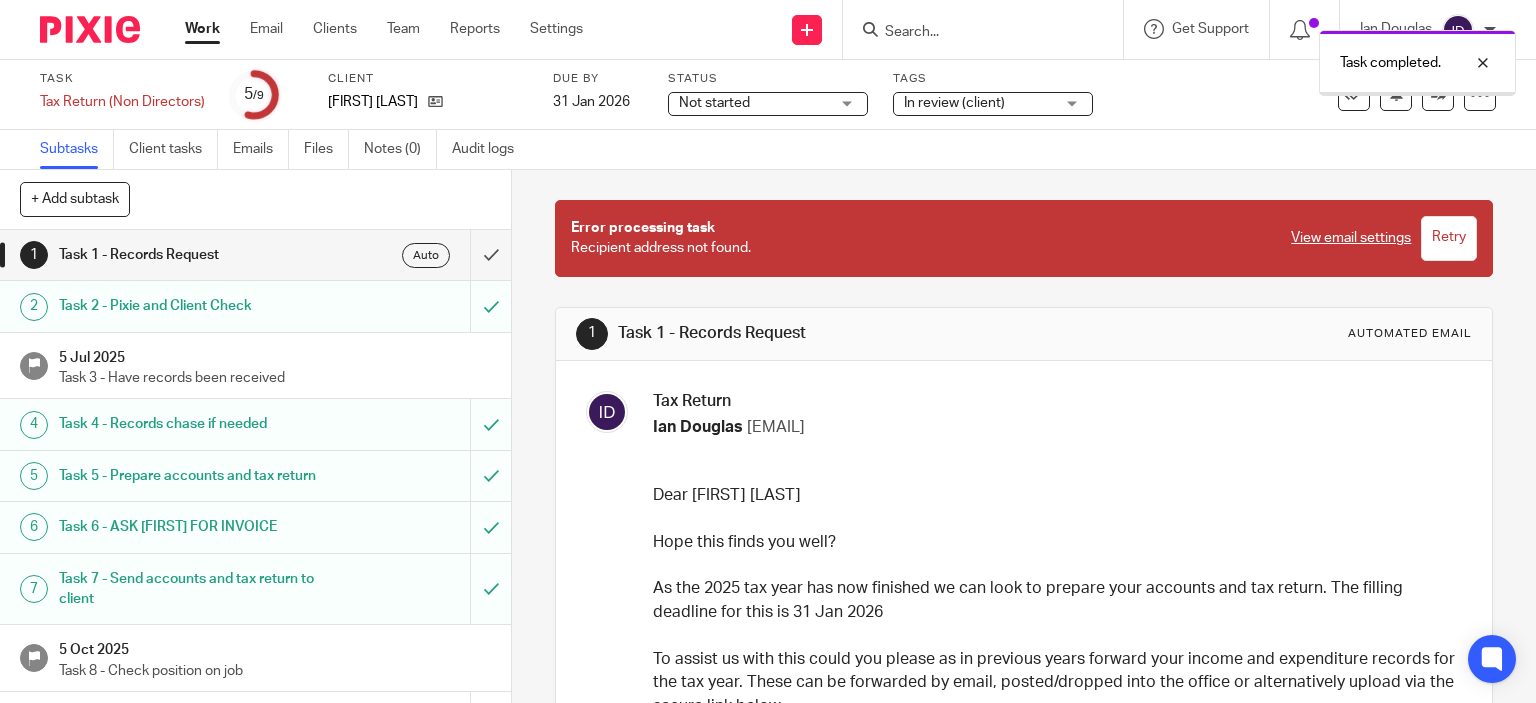 click on "Notes (0)" at bounding box center (400, 149) 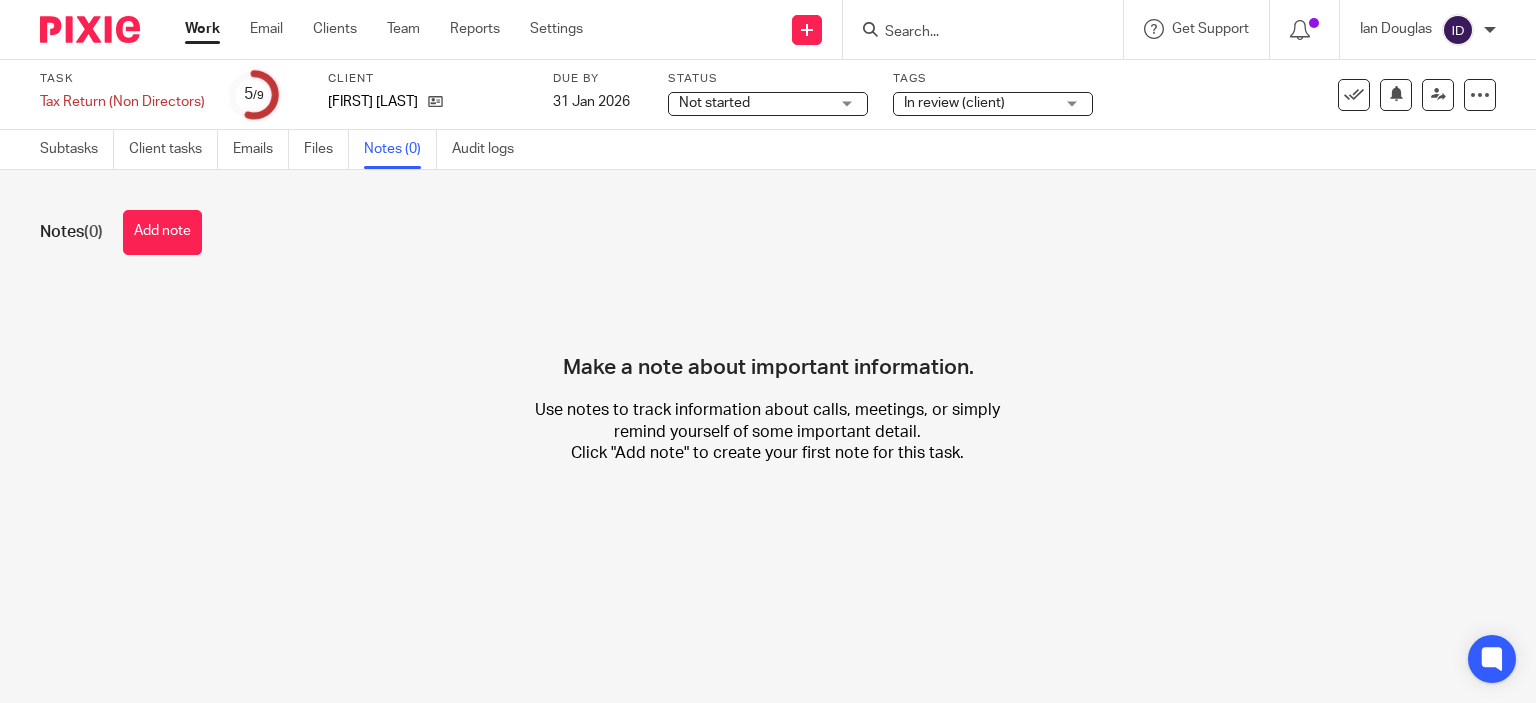 scroll, scrollTop: 0, scrollLeft: 0, axis: both 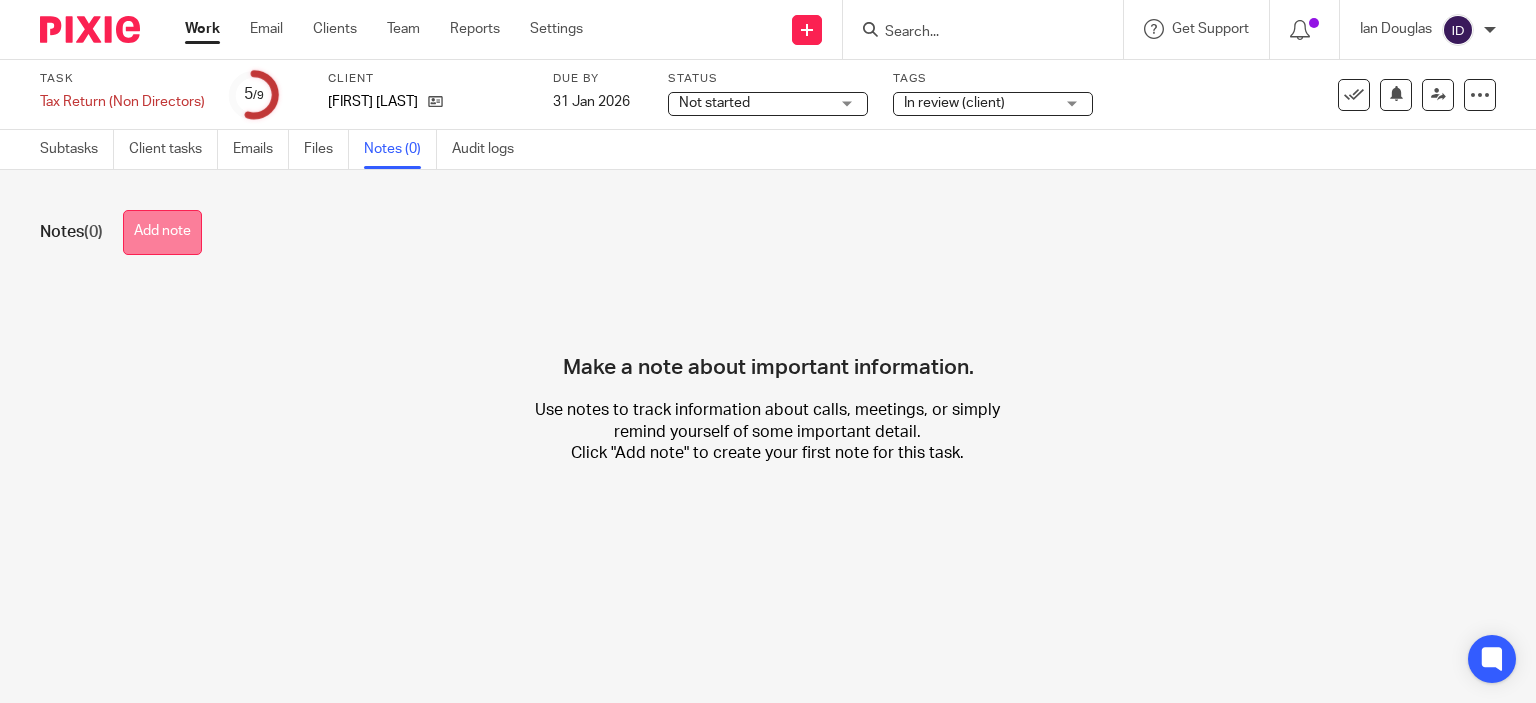click on "Add note" at bounding box center (162, 232) 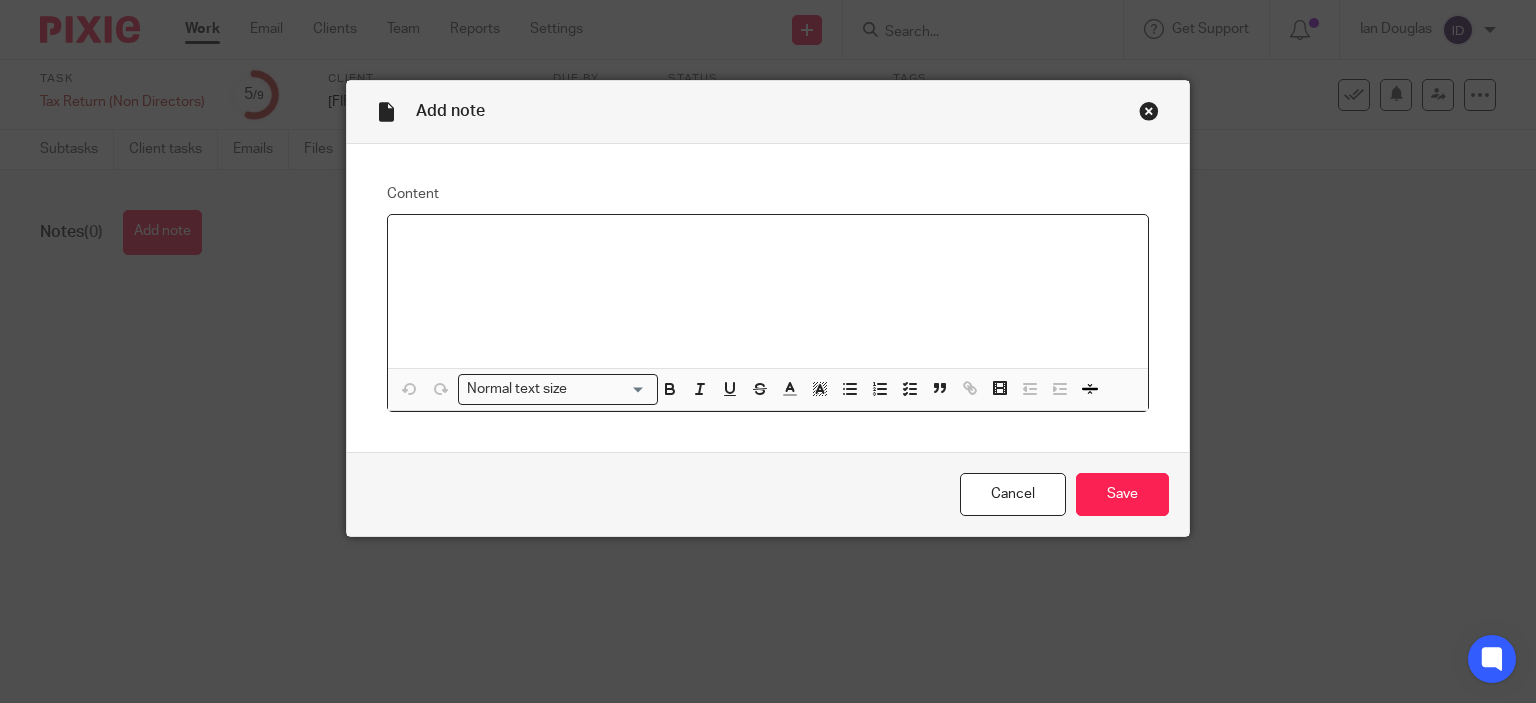 type 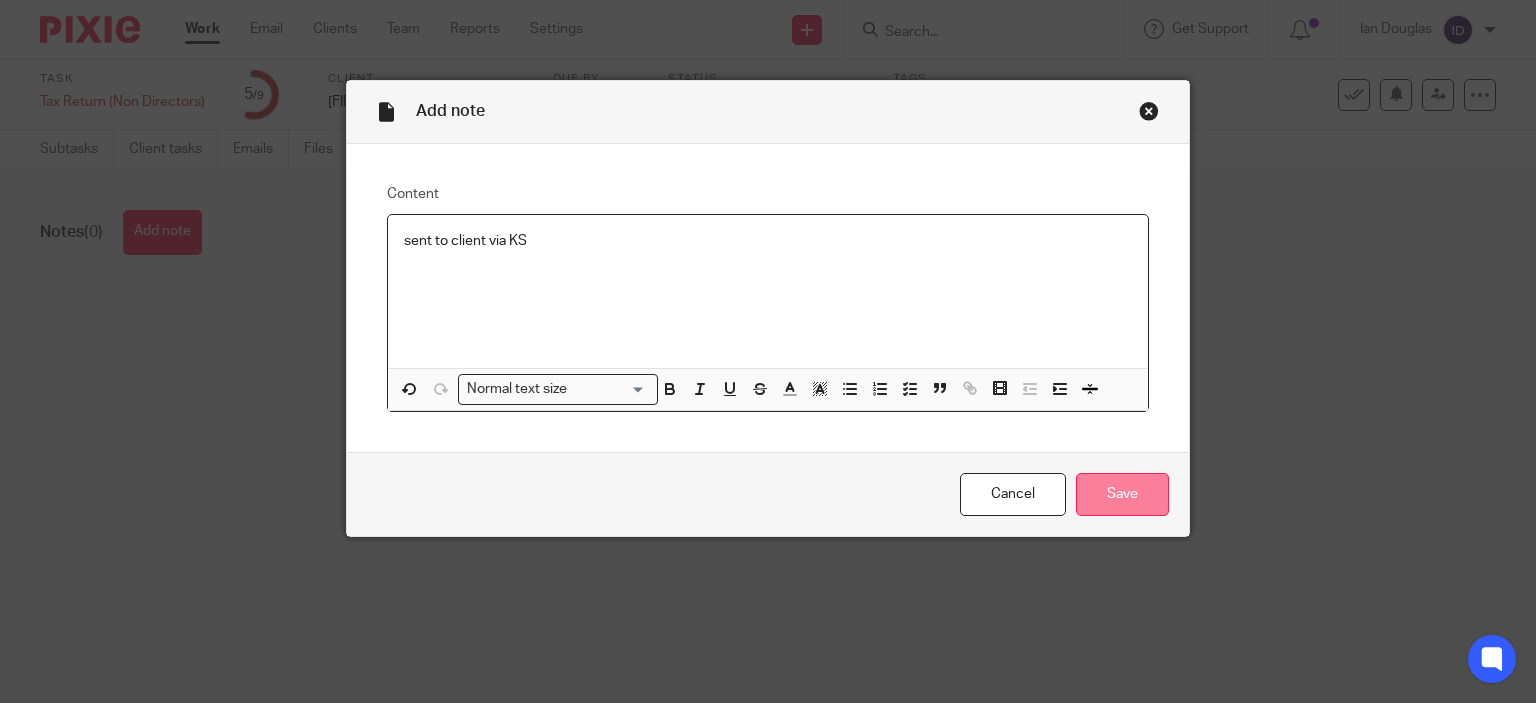 click on "Save" at bounding box center [1122, 494] 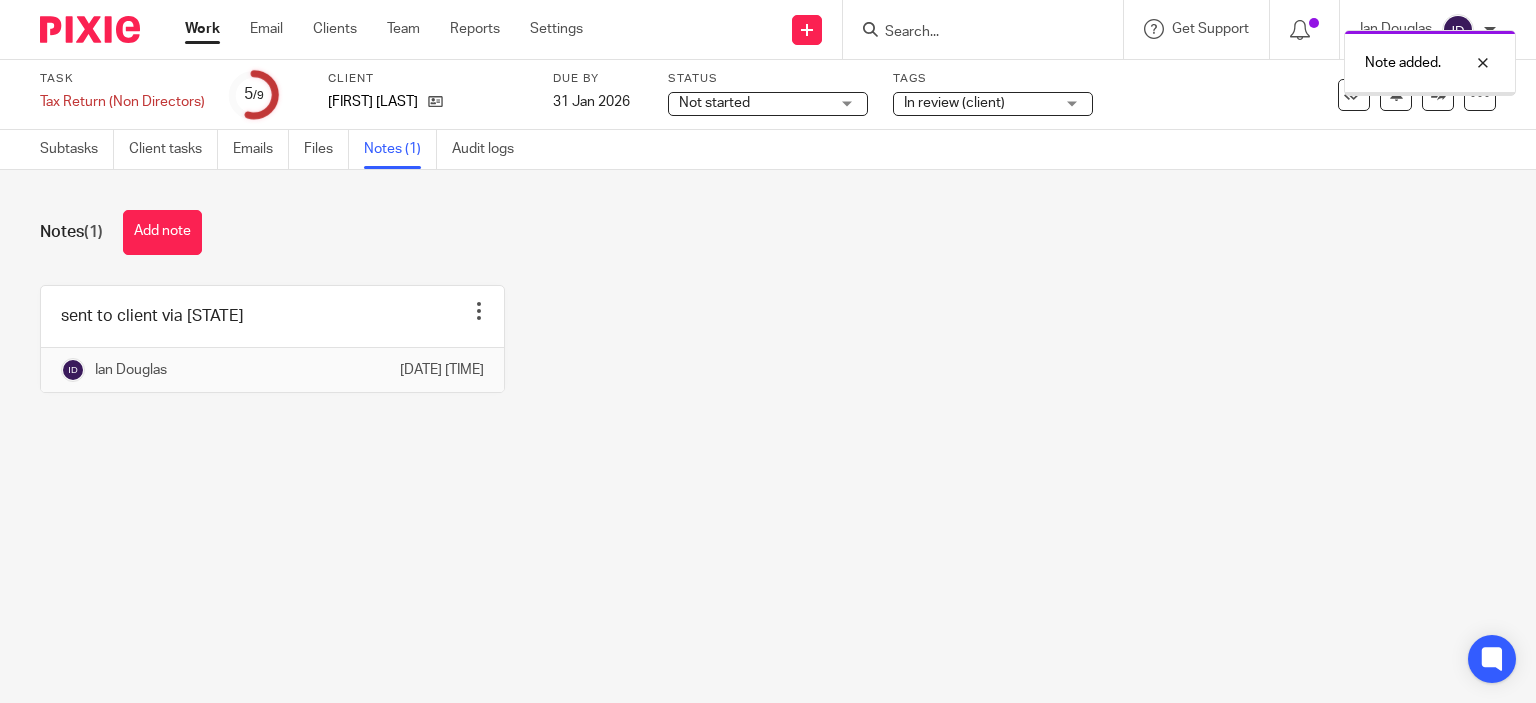 scroll, scrollTop: 0, scrollLeft: 0, axis: both 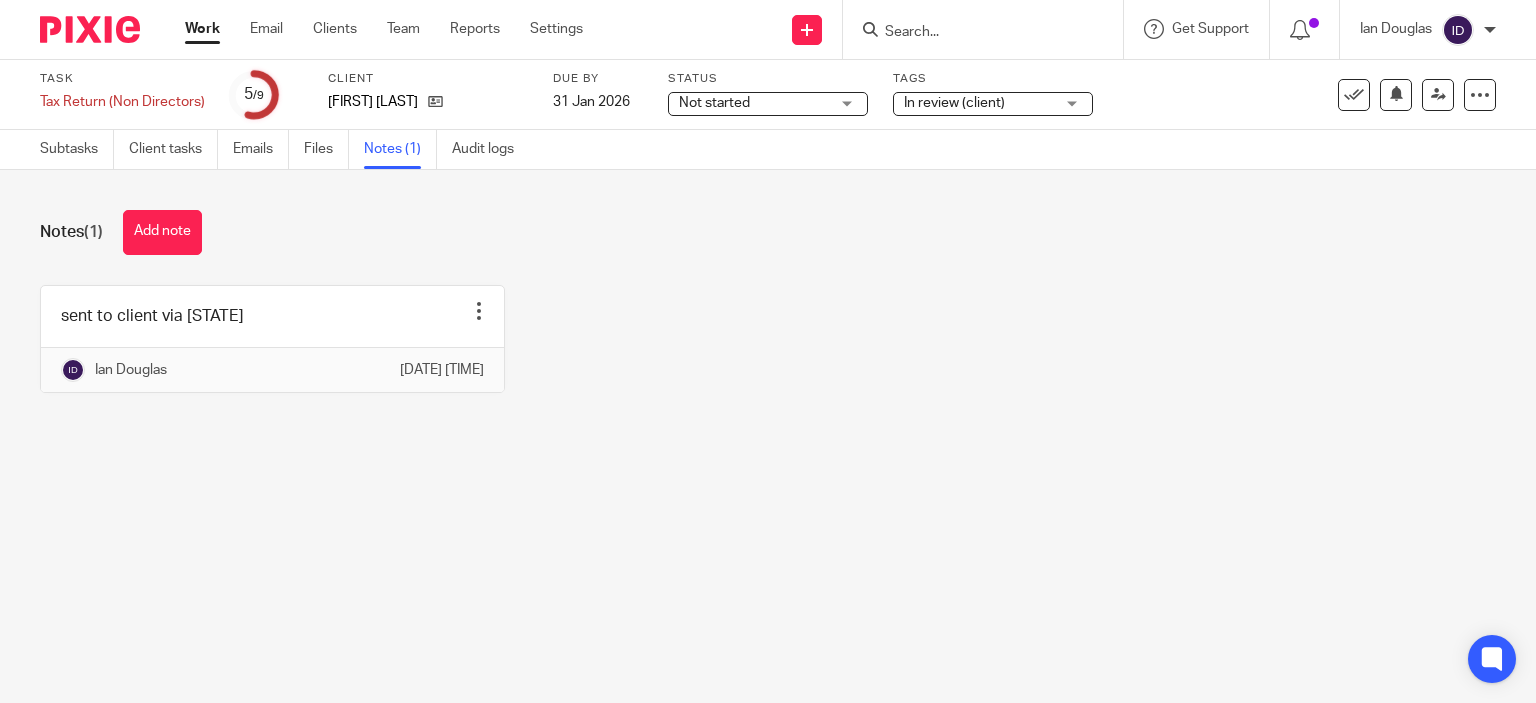 click on "sent to client via KS
Edit note
Delete note
Ian Douglas
5 Aug 2025  9:01pm" at bounding box center [752, 354] 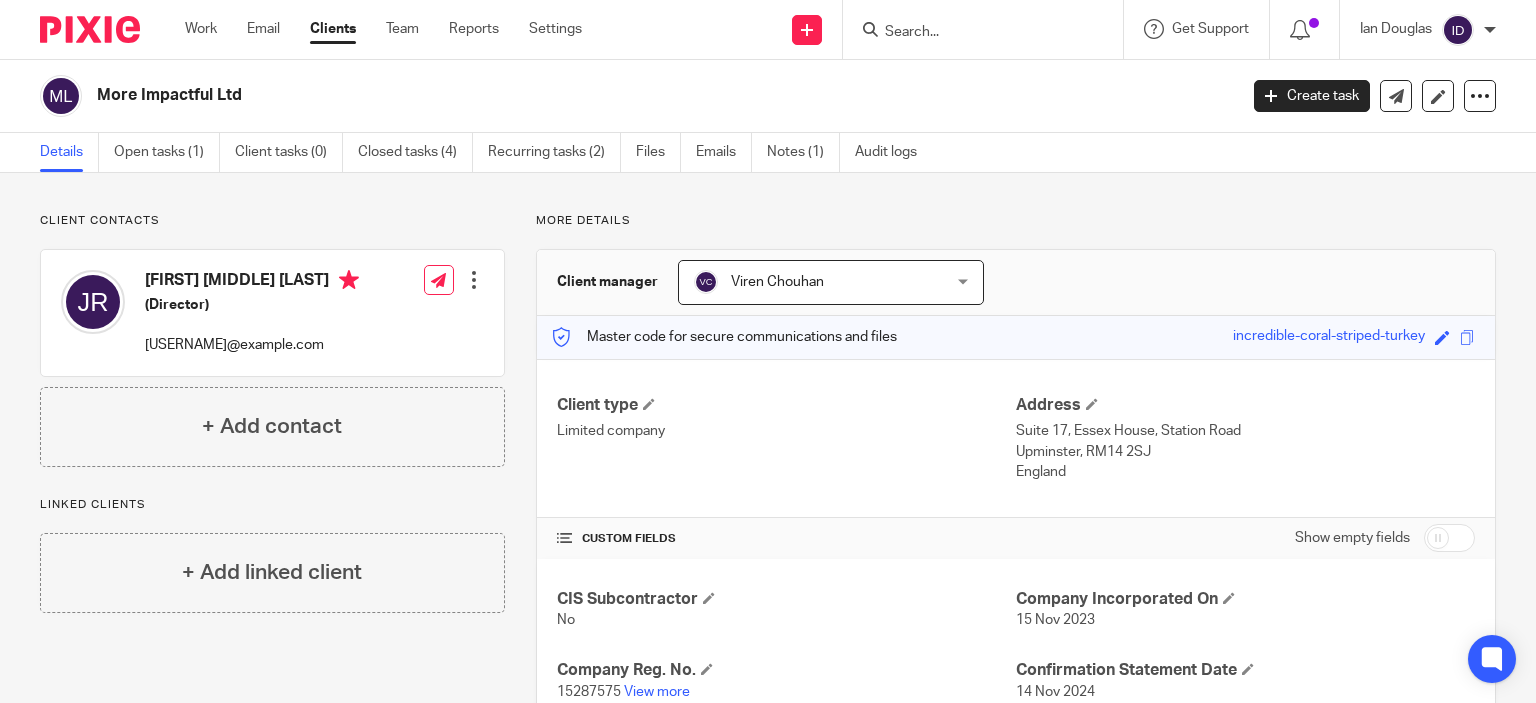 scroll, scrollTop: 0, scrollLeft: 0, axis: both 